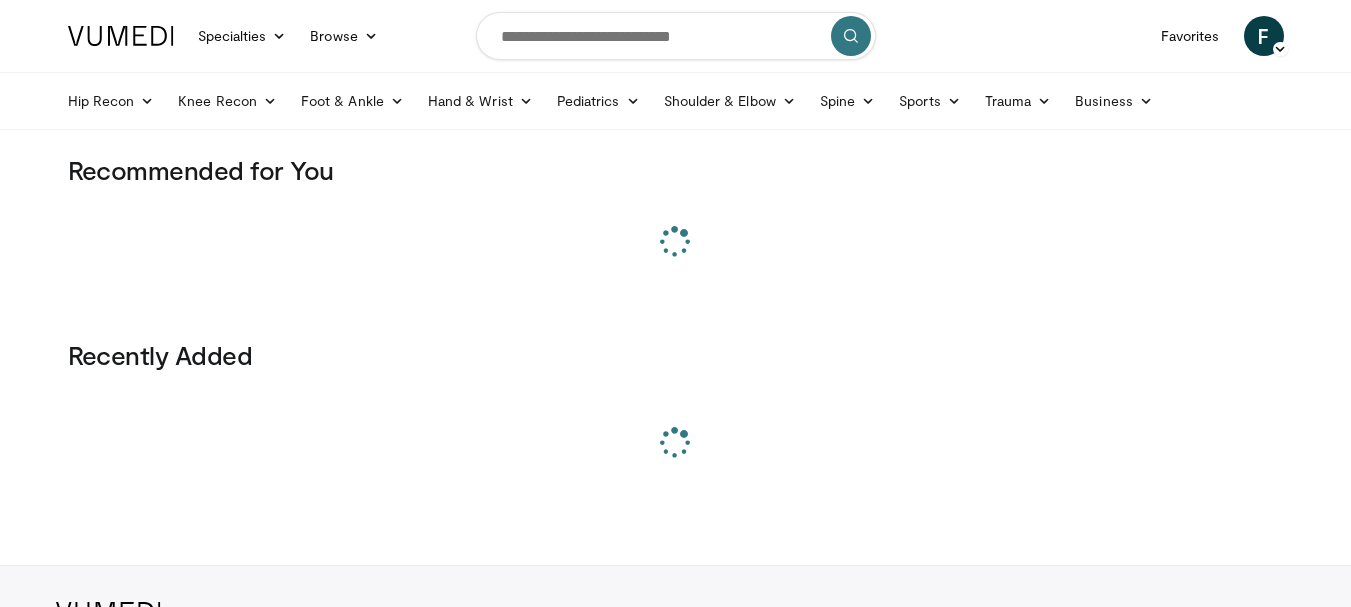 scroll, scrollTop: 0, scrollLeft: 0, axis: both 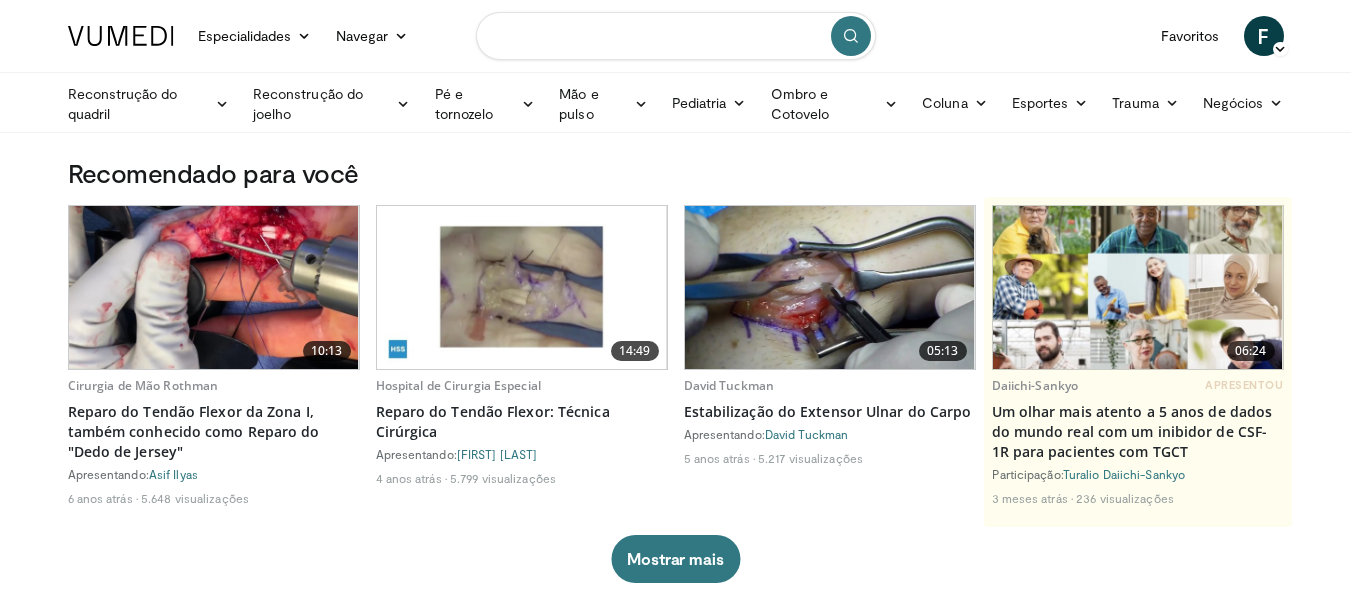 click at bounding box center [676, 36] 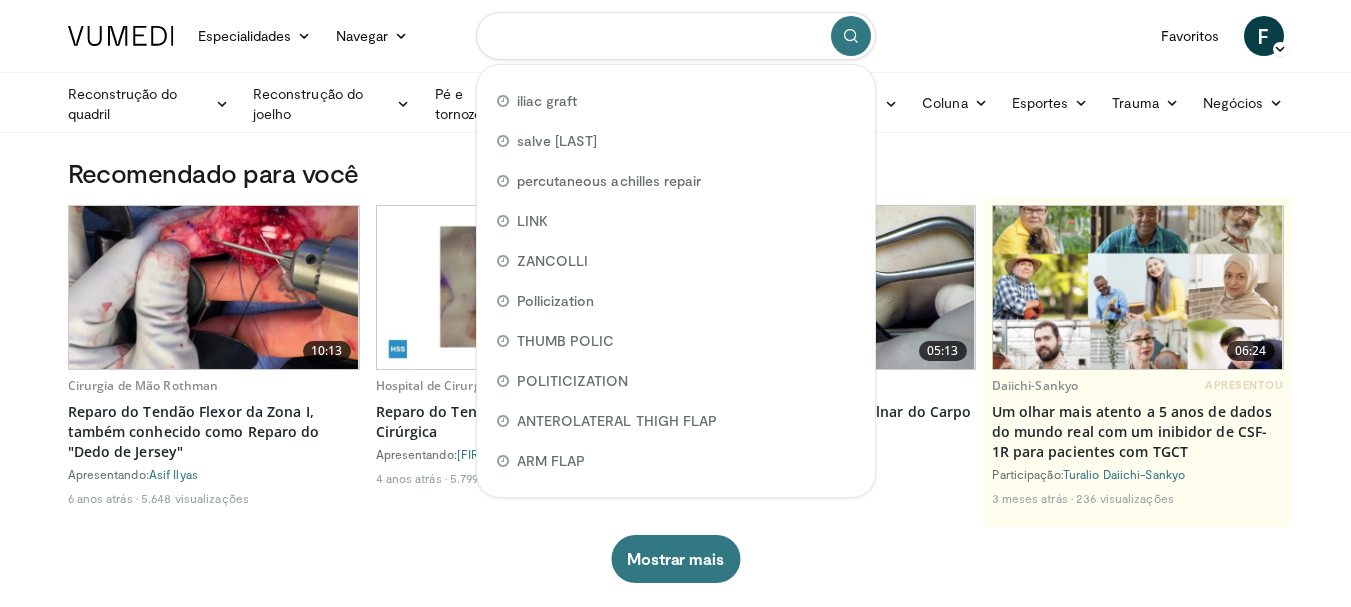 paste on "**********" 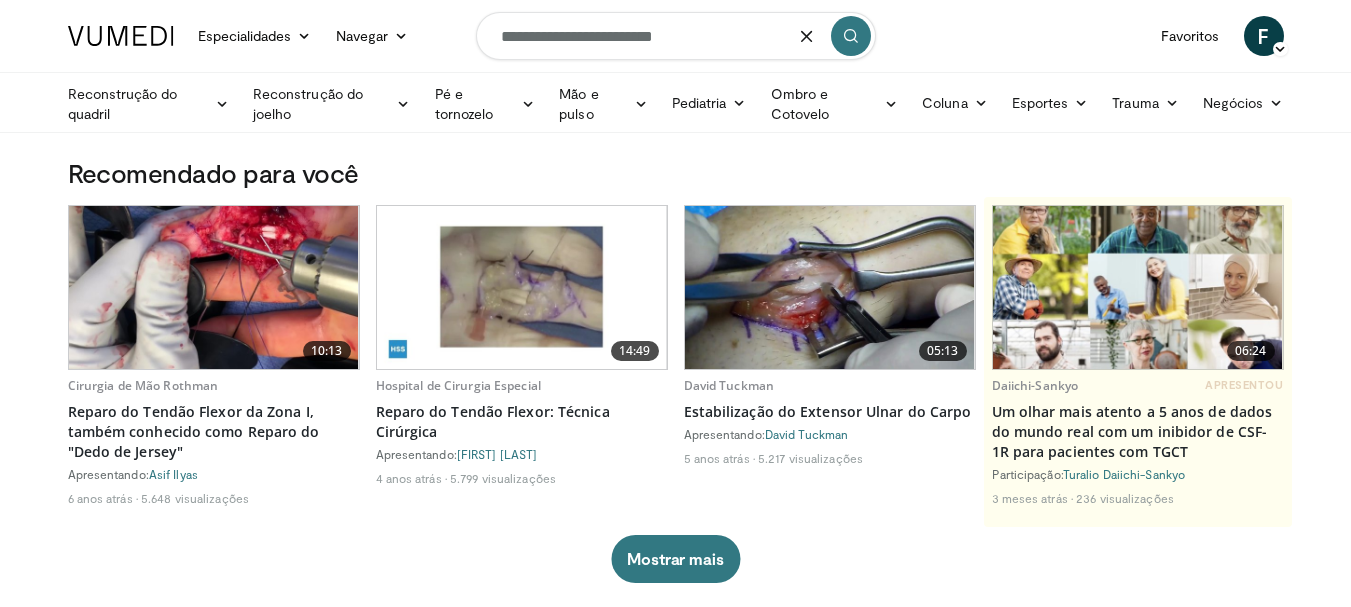 type on "**********" 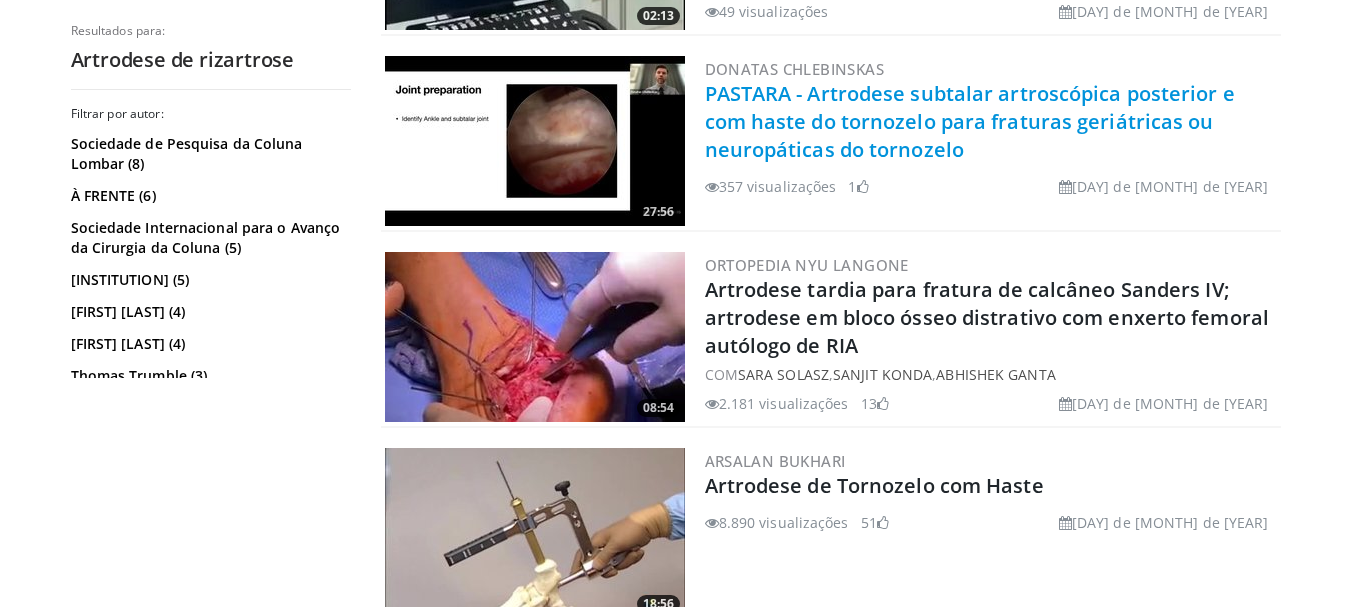 scroll, scrollTop: 0, scrollLeft: 0, axis: both 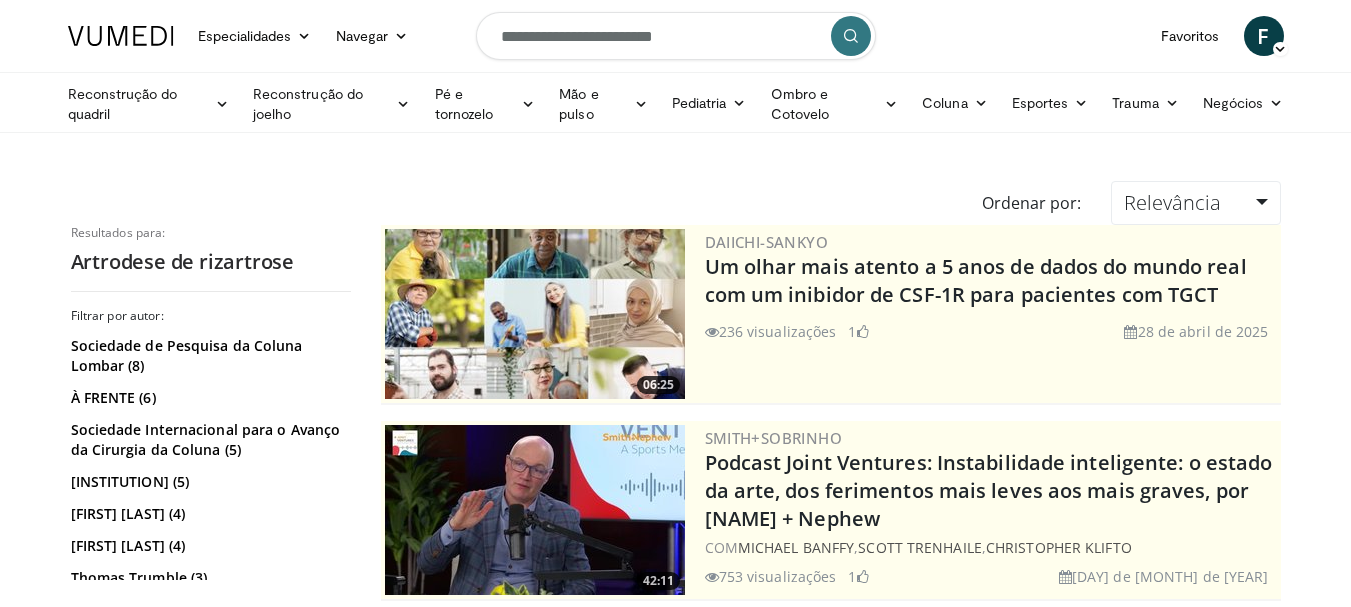 click on "**********" at bounding box center (676, 36) 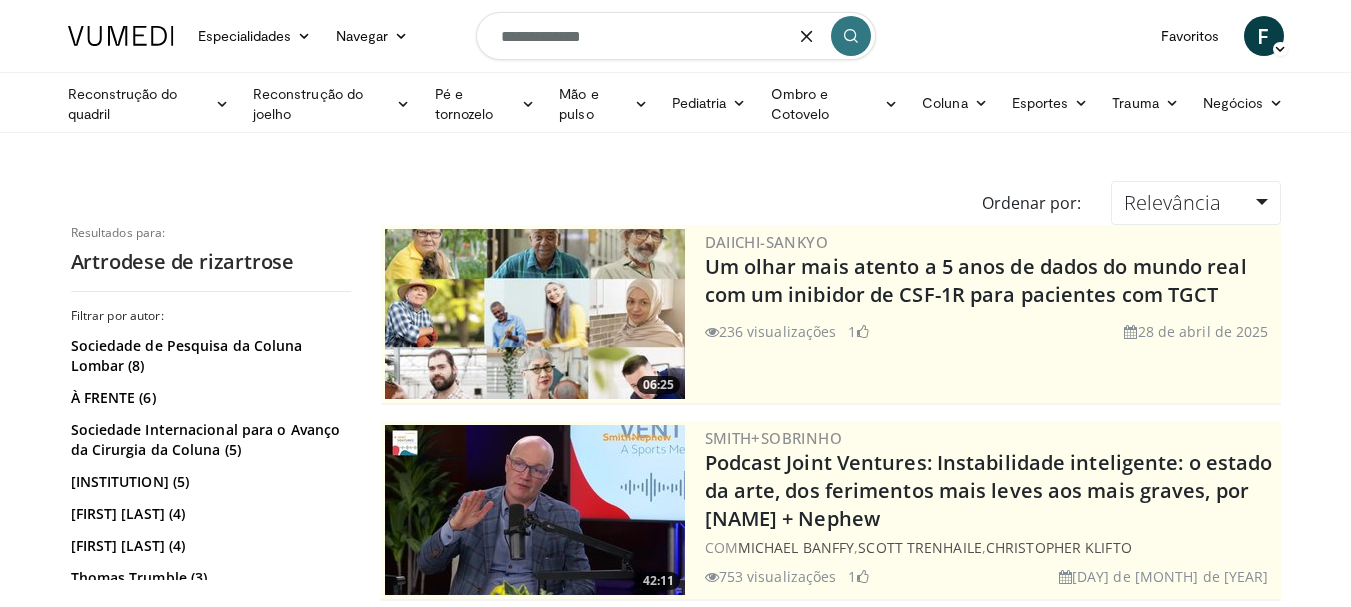 type on "**********" 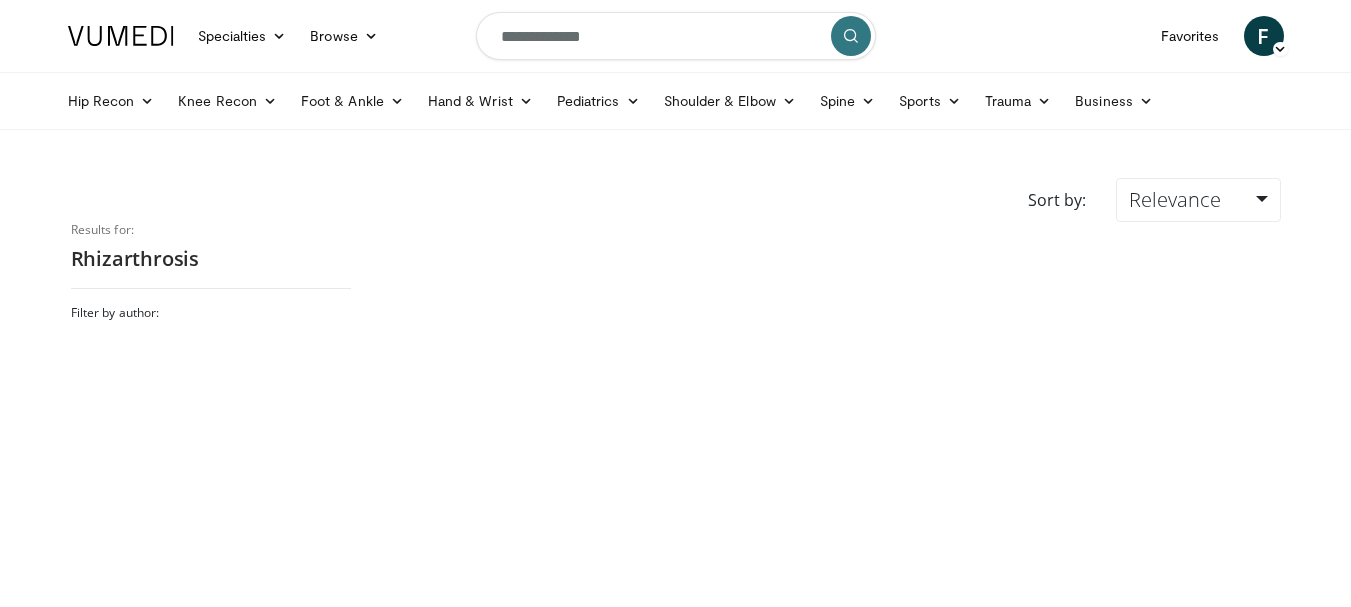 scroll, scrollTop: 0, scrollLeft: 0, axis: both 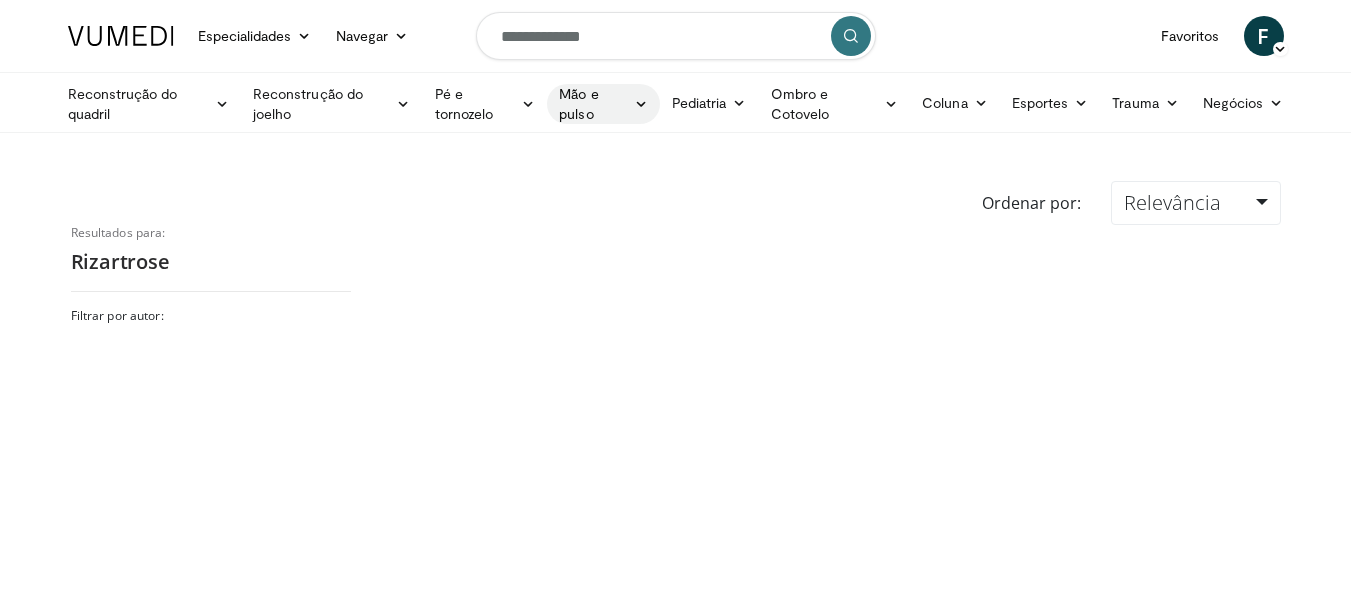 click on "Mão e pulso" at bounding box center [593, 104] 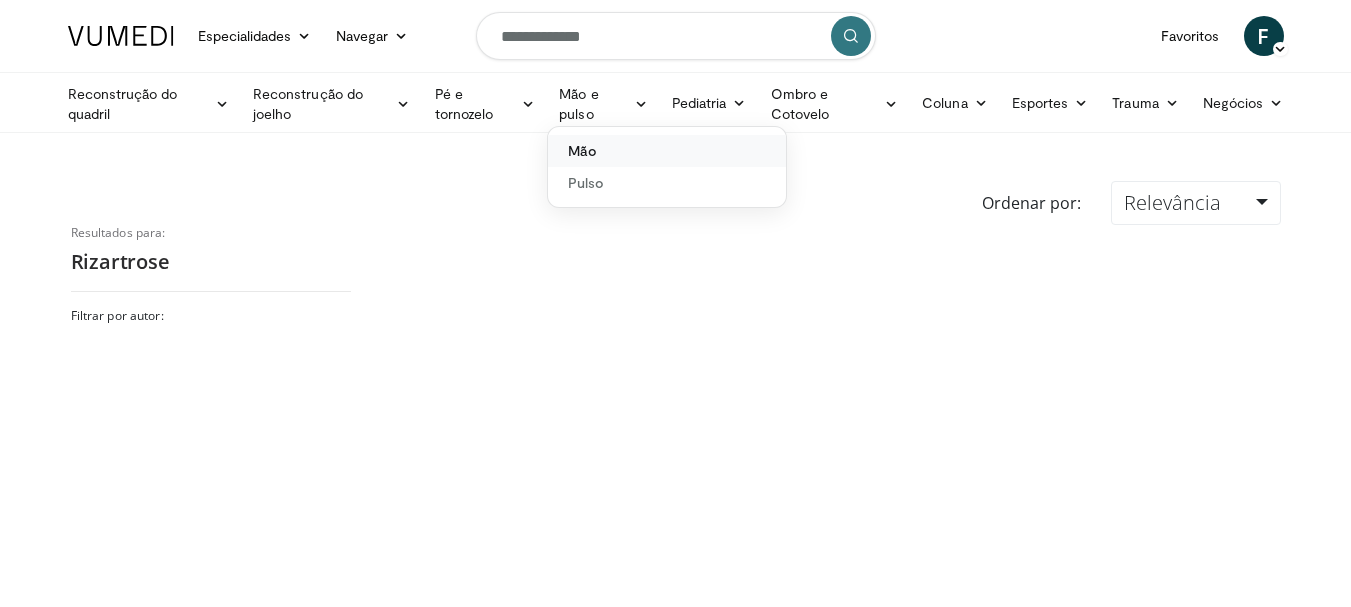 click on "Mão" at bounding box center (667, 151) 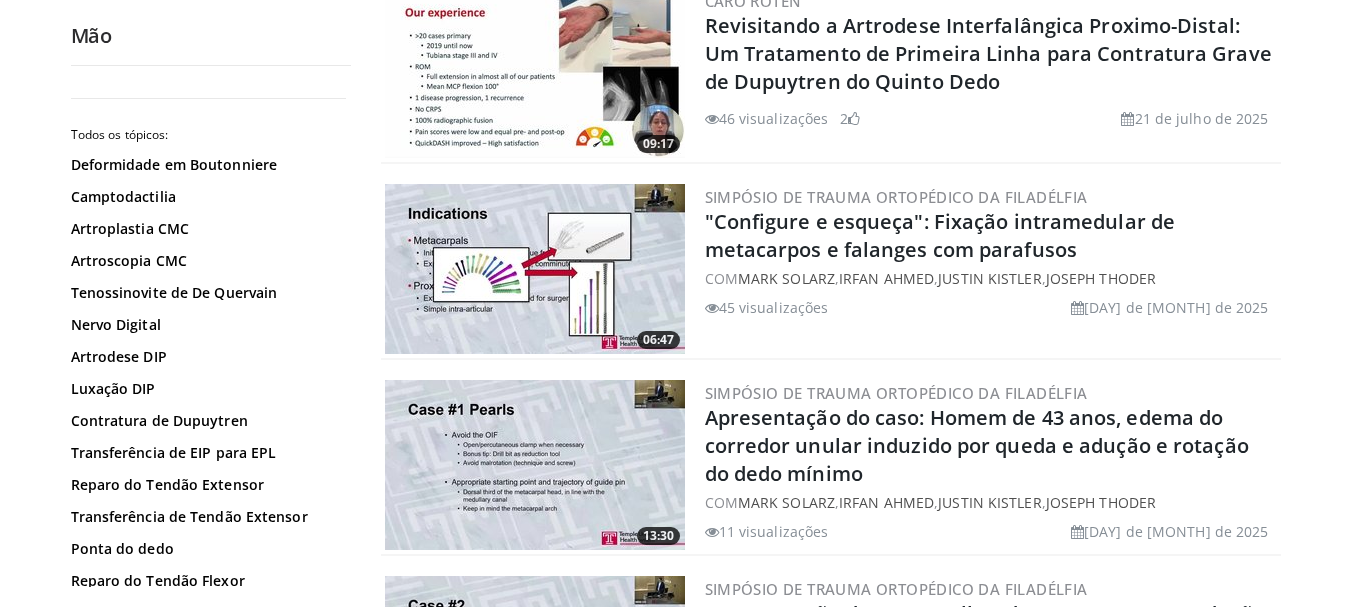 scroll, scrollTop: 567, scrollLeft: 0, axis: vertical 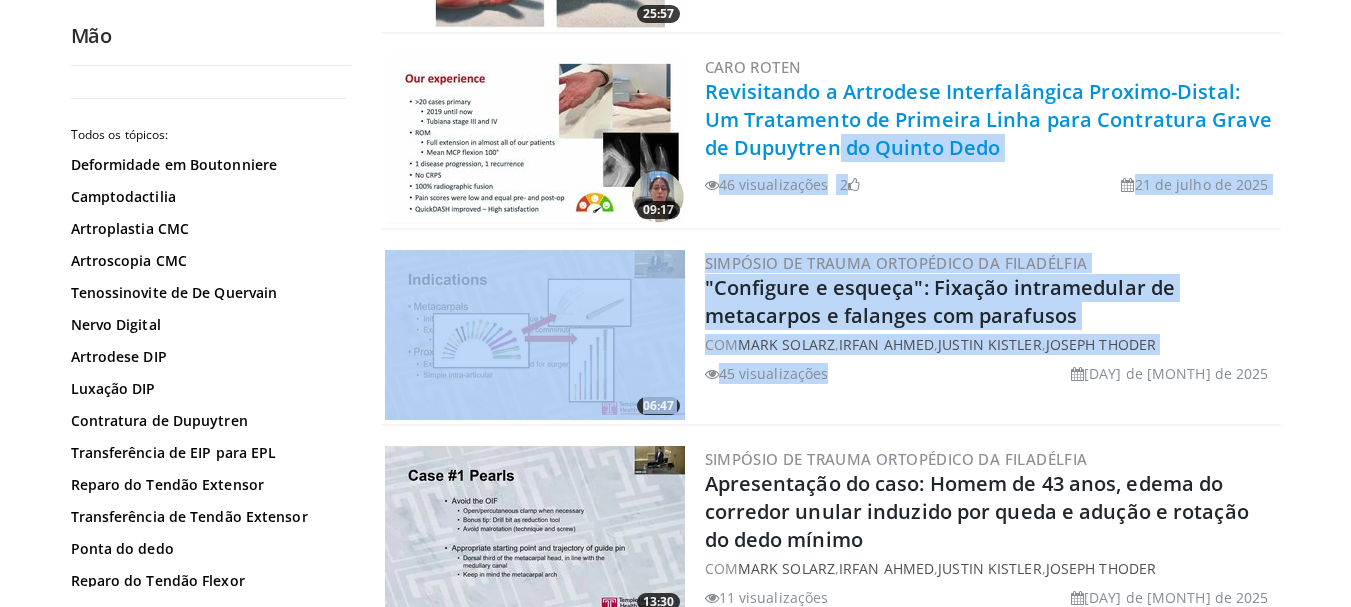 drag, startPoint x: 931, startPoint y: 369, endPoint x: 841, endPoint y: 147, distance: 239.54958 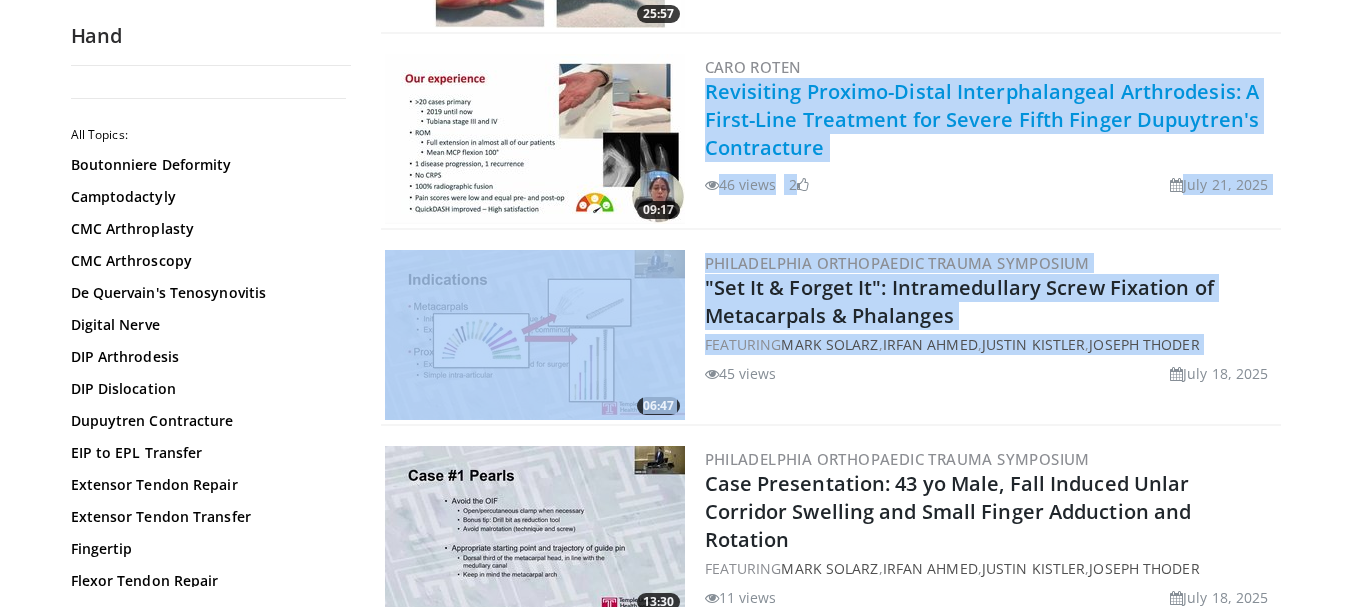 scroll, scrollTop: 567, scrollLeft: 0, axis: vertical 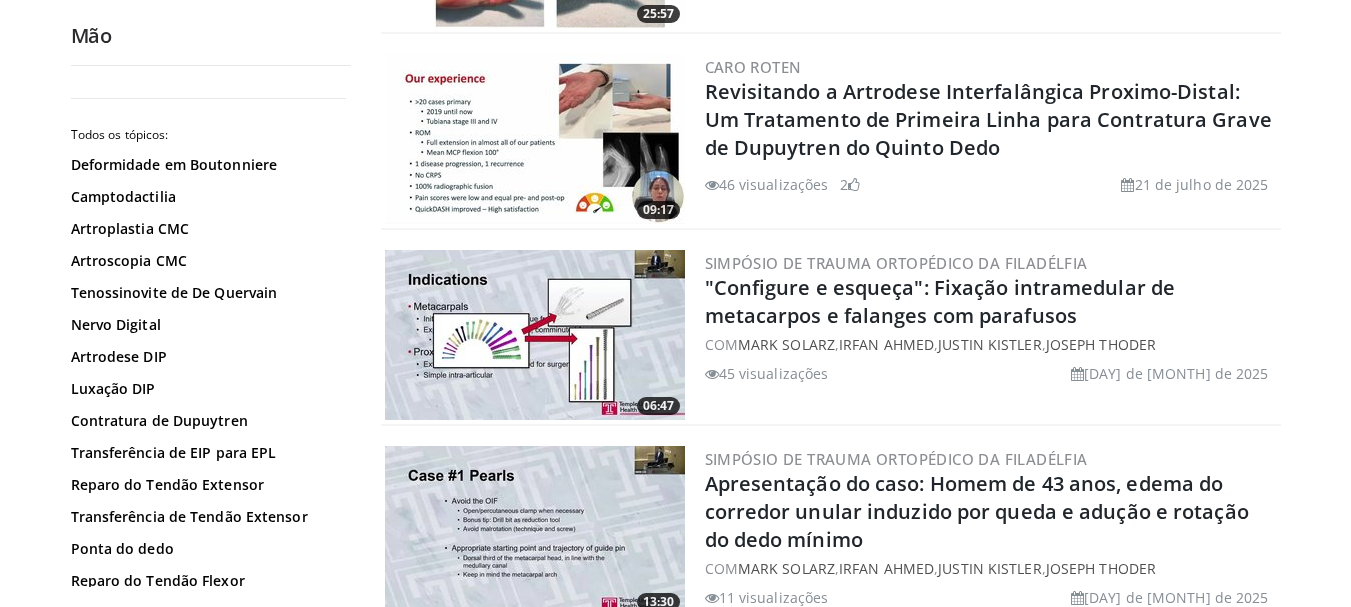 click on "18 de julho de 2025" at bounding box center [1176, 373] 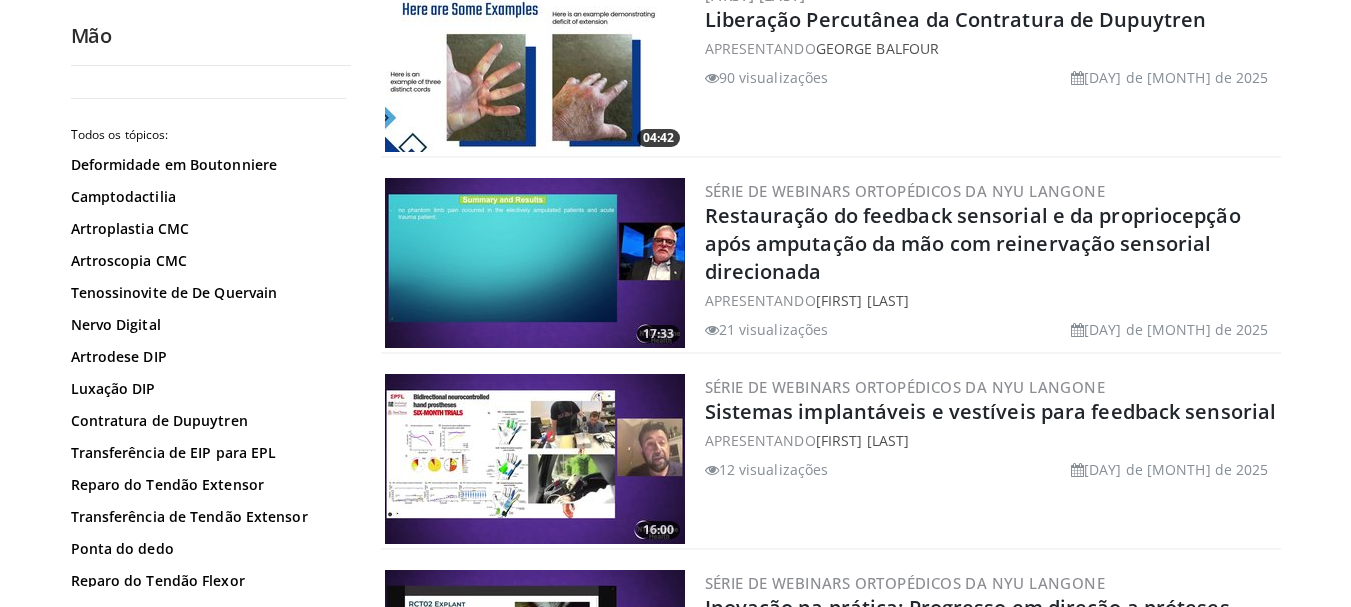 scroll, scrollTop: 3233, scrollLeft: 0, axis: vertical 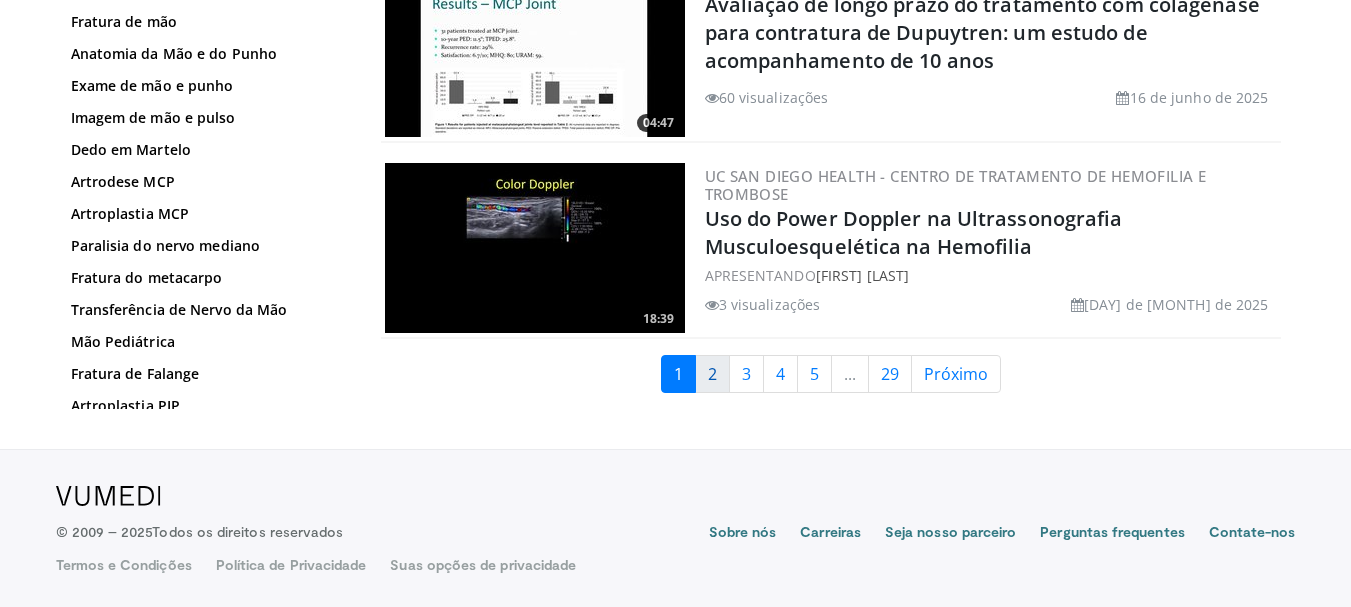 click on "2" at bounding box center [712, 374] 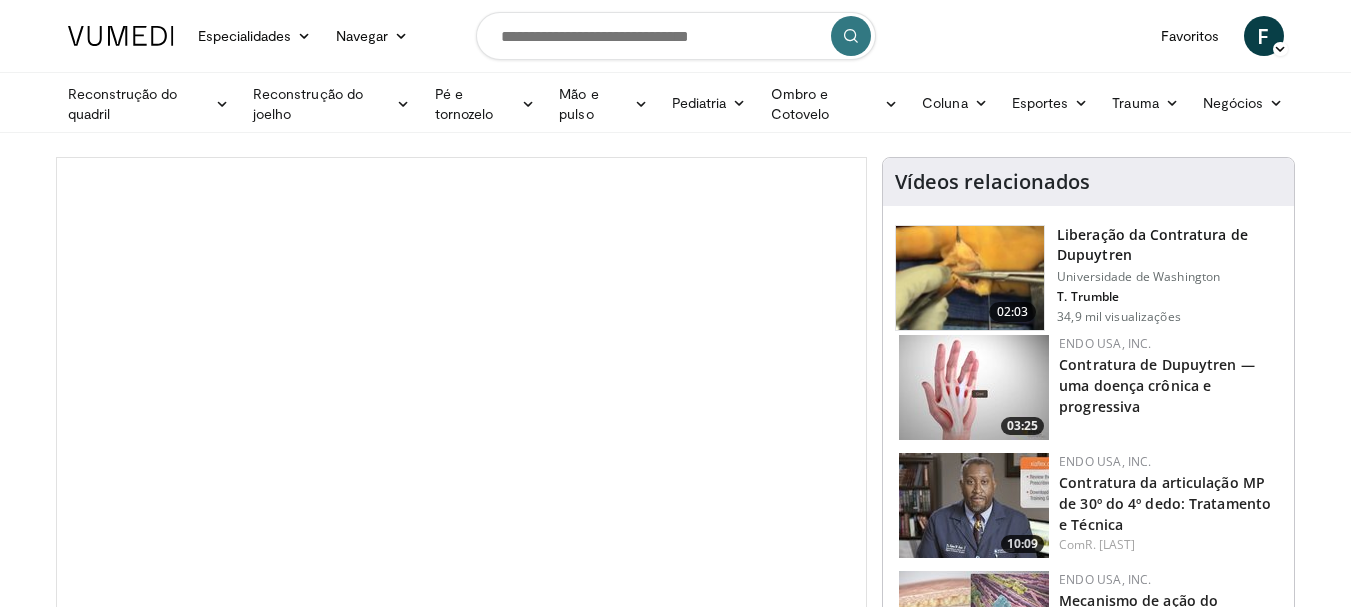 scroll, scrollTop: 107, scrollLeft: 0, axis: vertical 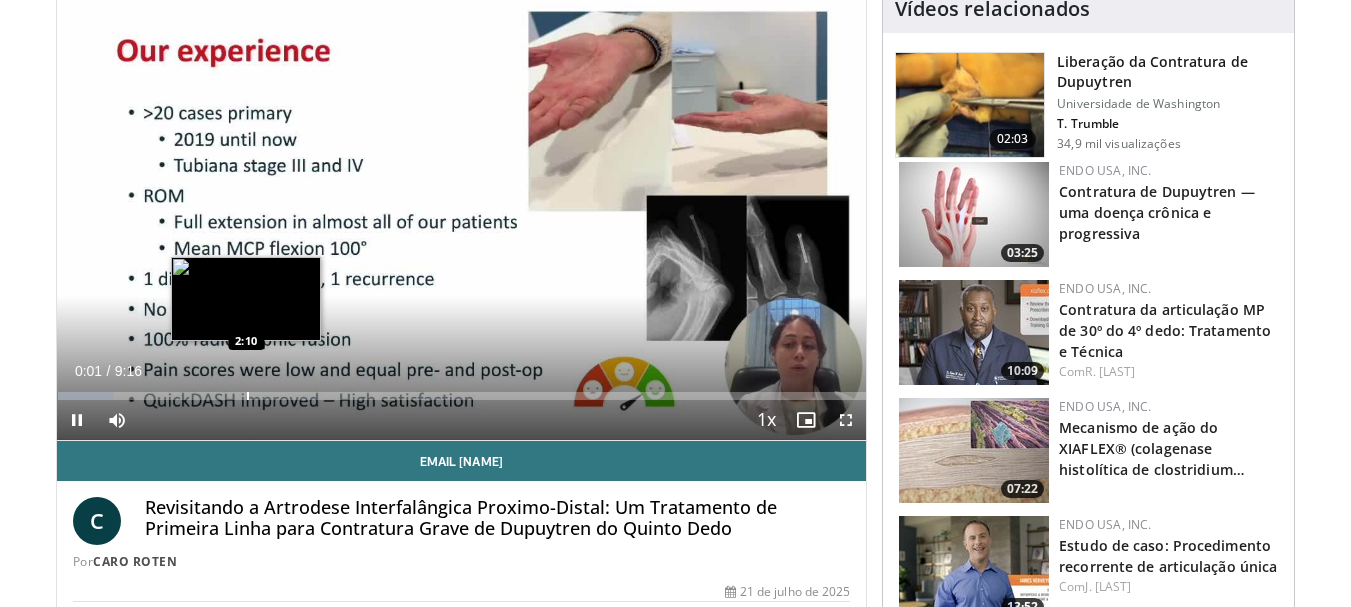 click at bounding box center (248, 396) 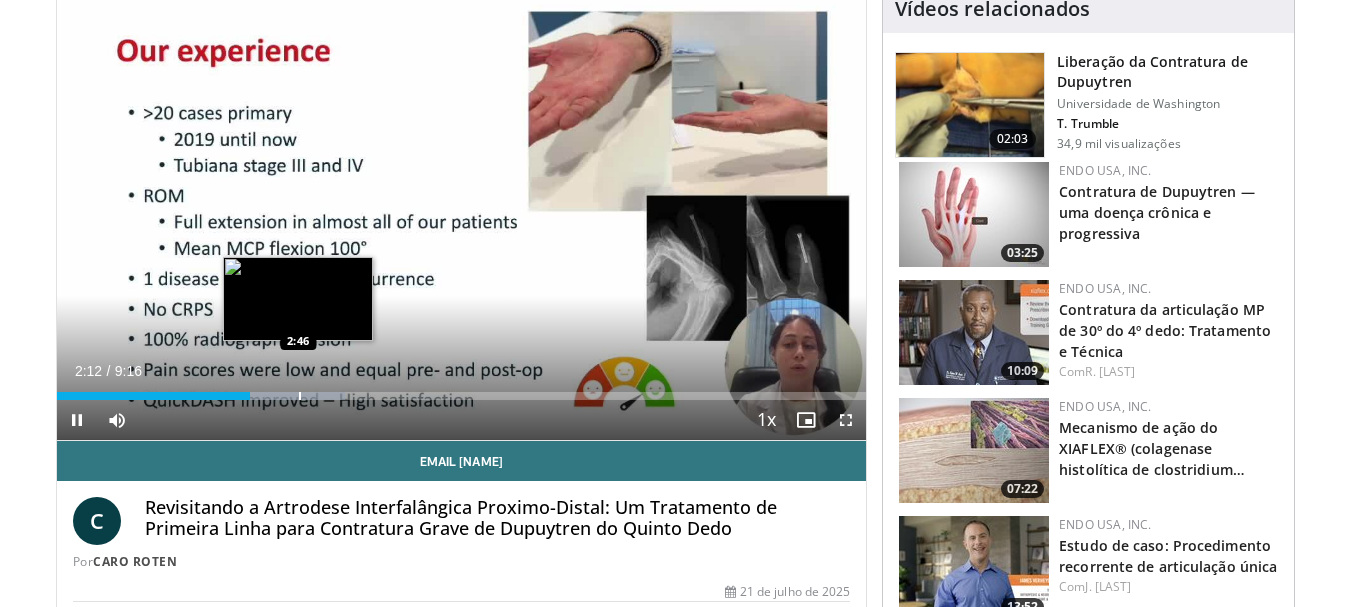 click at bounding box center [300, 396] 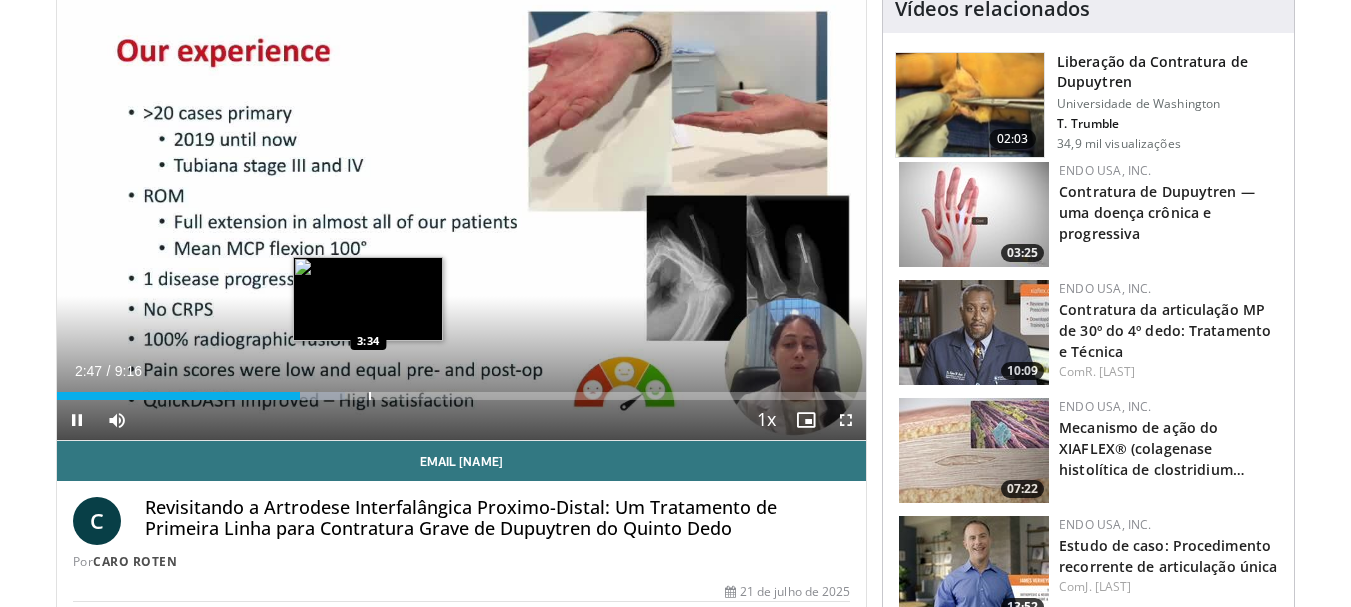 click at bounding box center [370, 396] 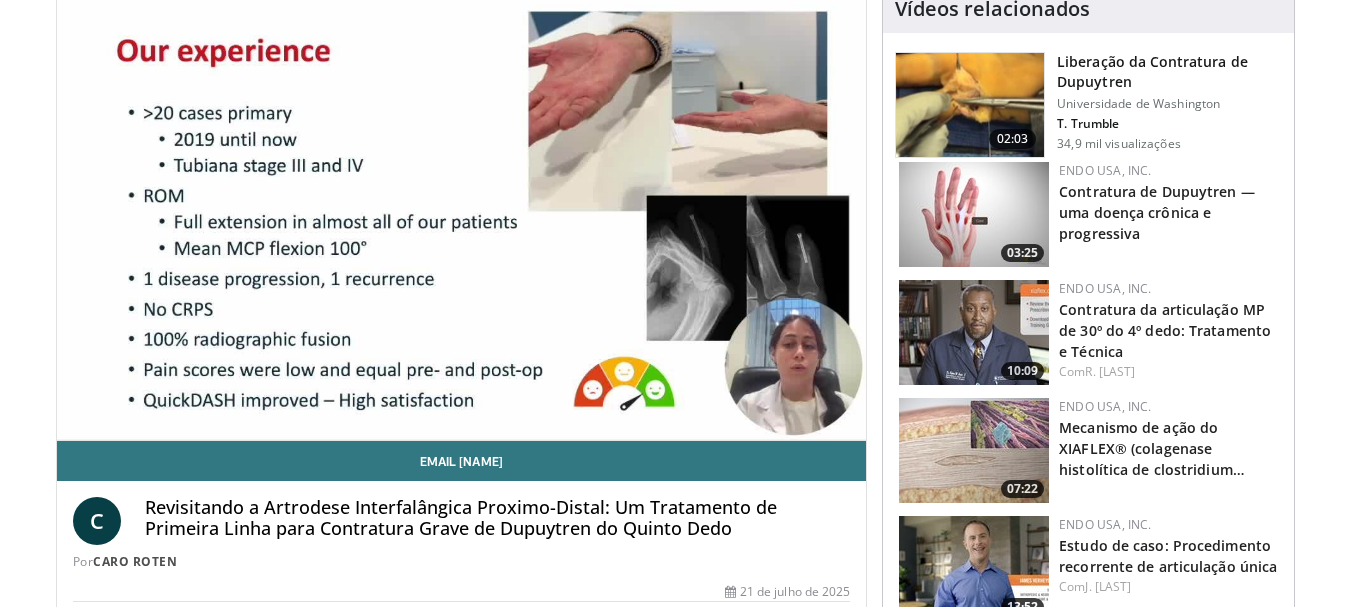 click on "10 seconds
Tap to unmute" at bounding box center (462, 212) 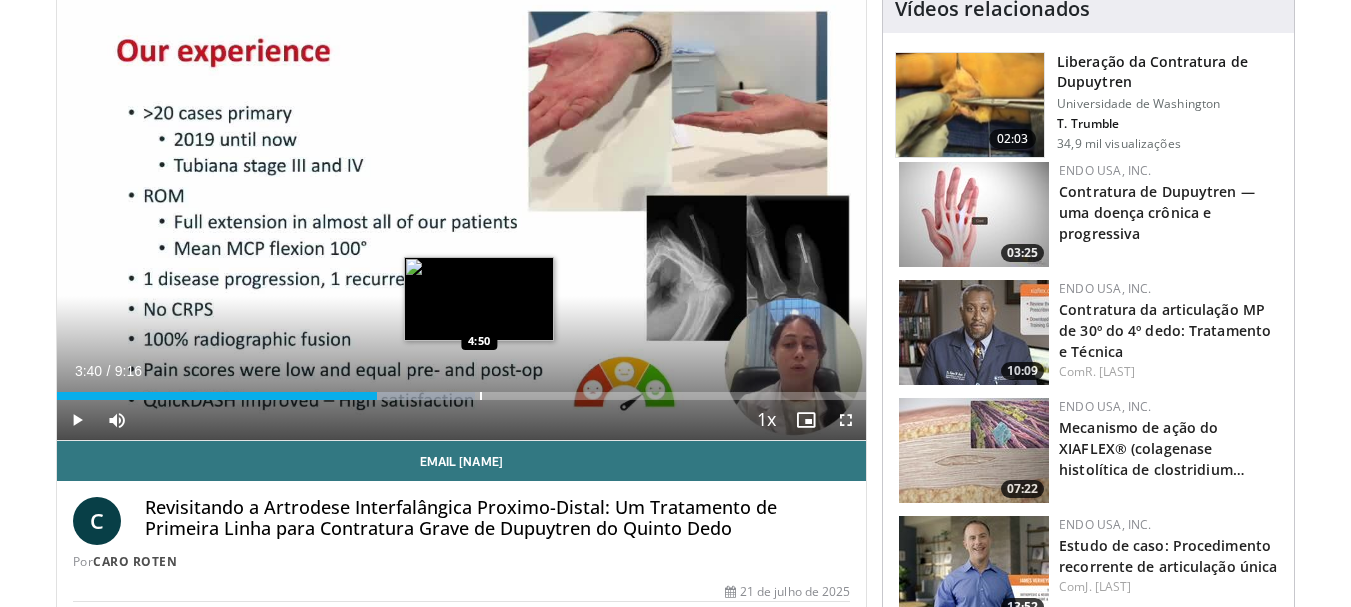 click at bounding box center [481, 396] 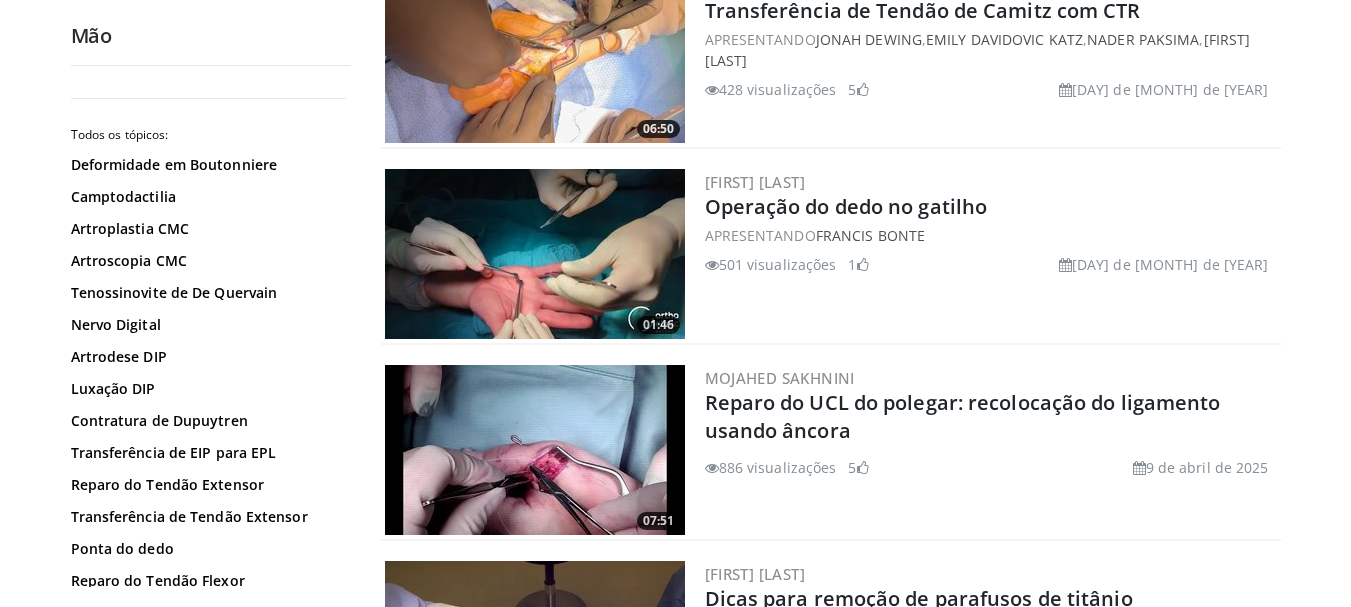 scroll, scrollTop: 1073, scrollLeft: 0, axis: vertical 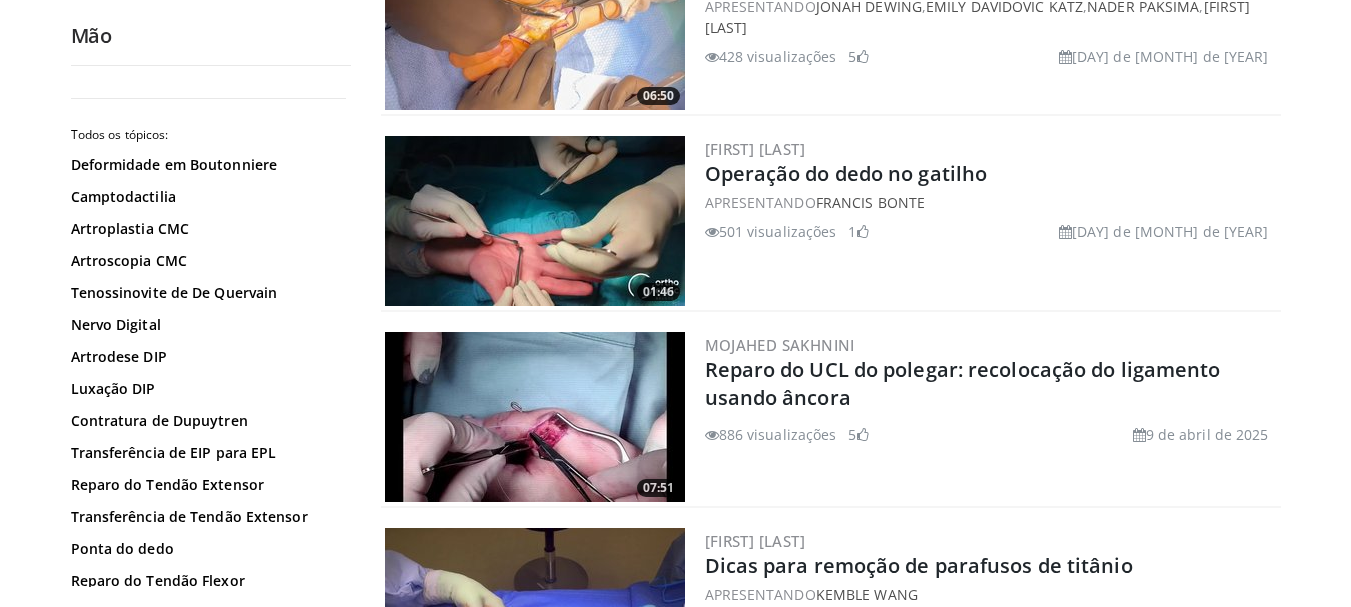 click at bounding box center (535, 221) 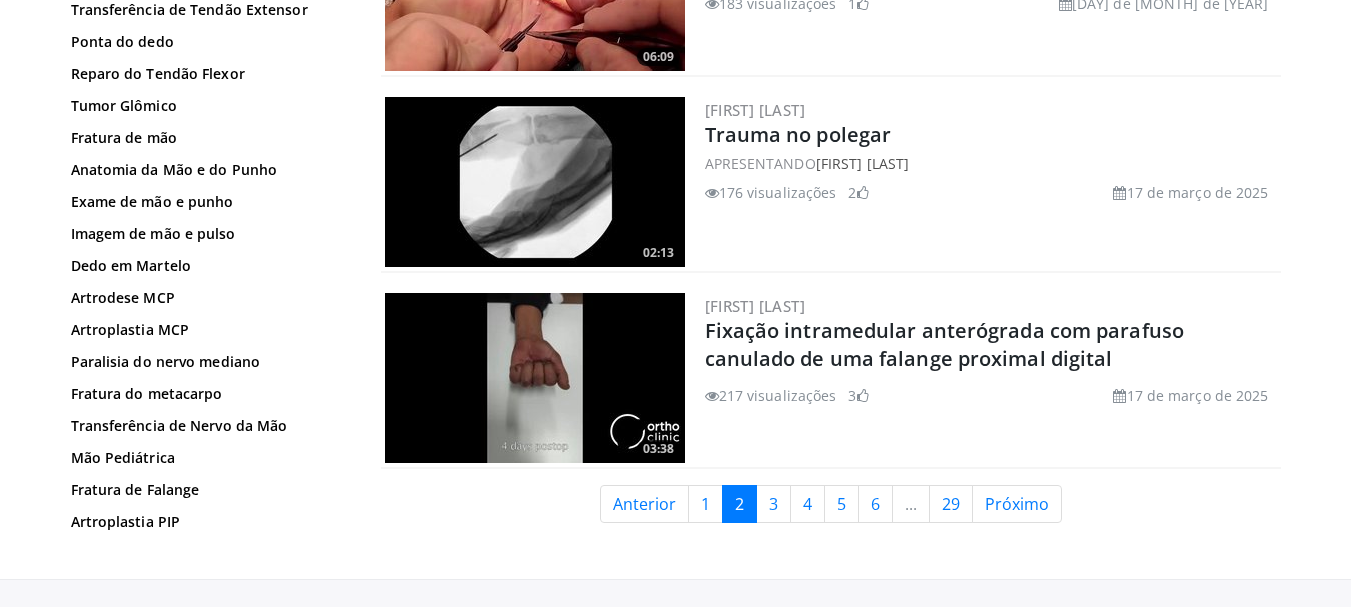 scroll, scrollTop: 4607, scrollLeft: 0, axis: vertical 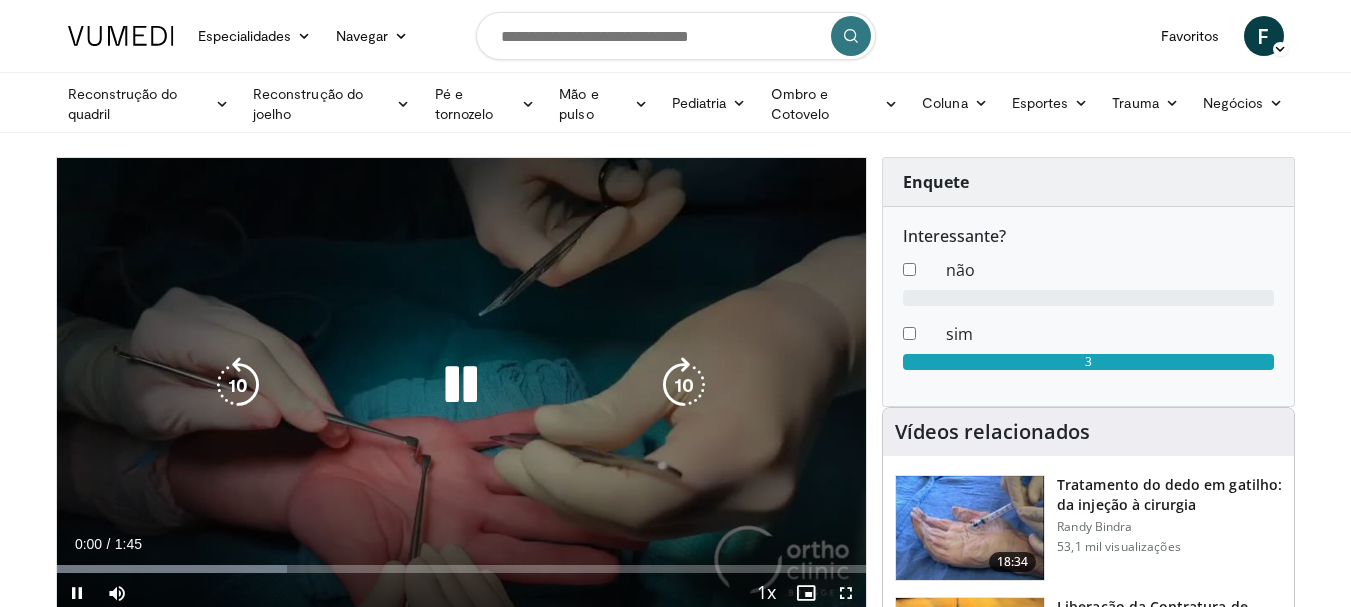 drag, startPoint x: 353, startPoint y: 568, endPoint x: 275, endPoint y: 471, distance: 124.47088 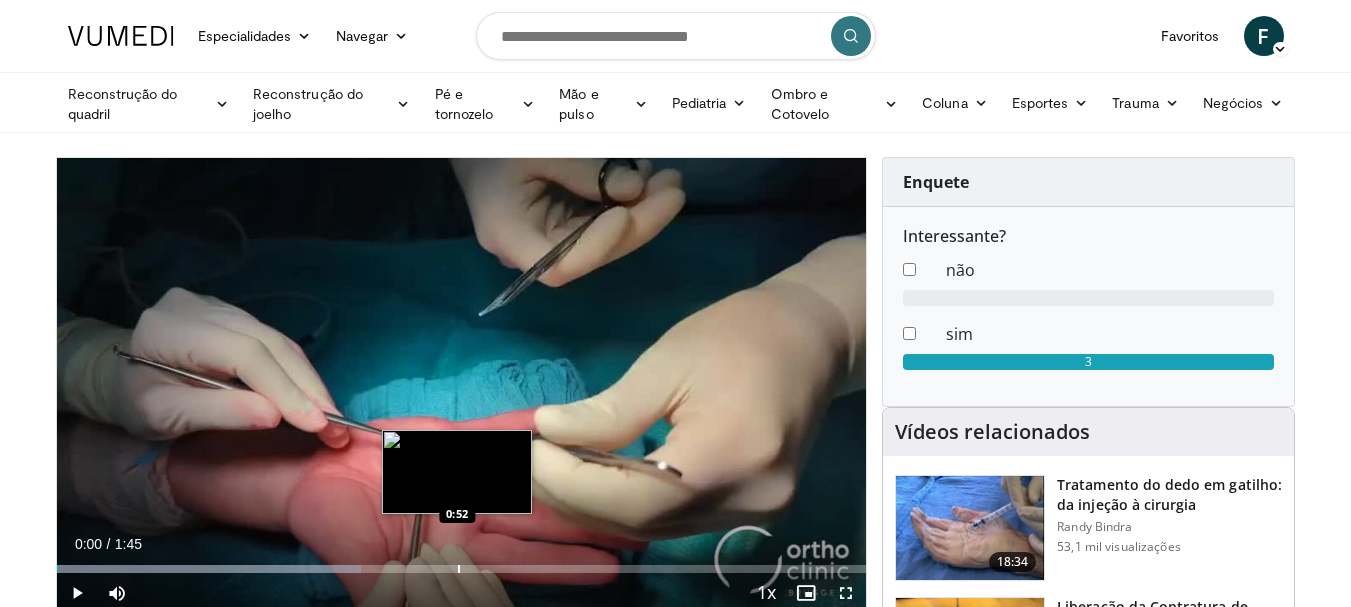 click at bounding box center (459, 569) 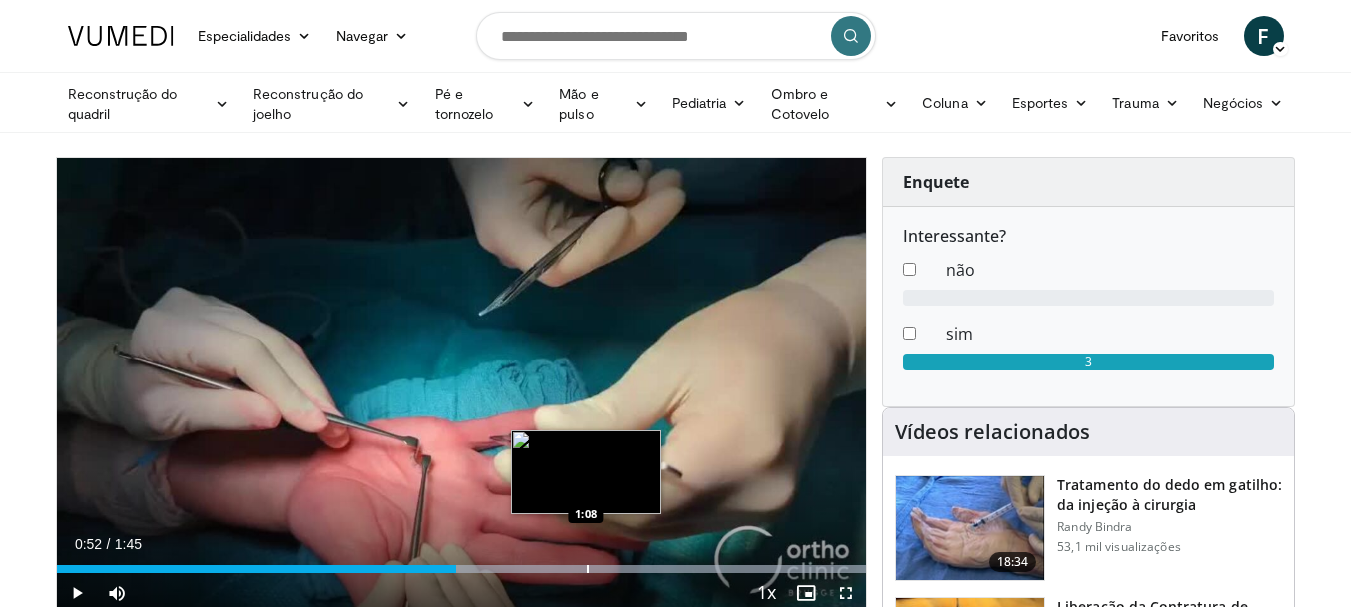 click at bounding box center (588, 569) 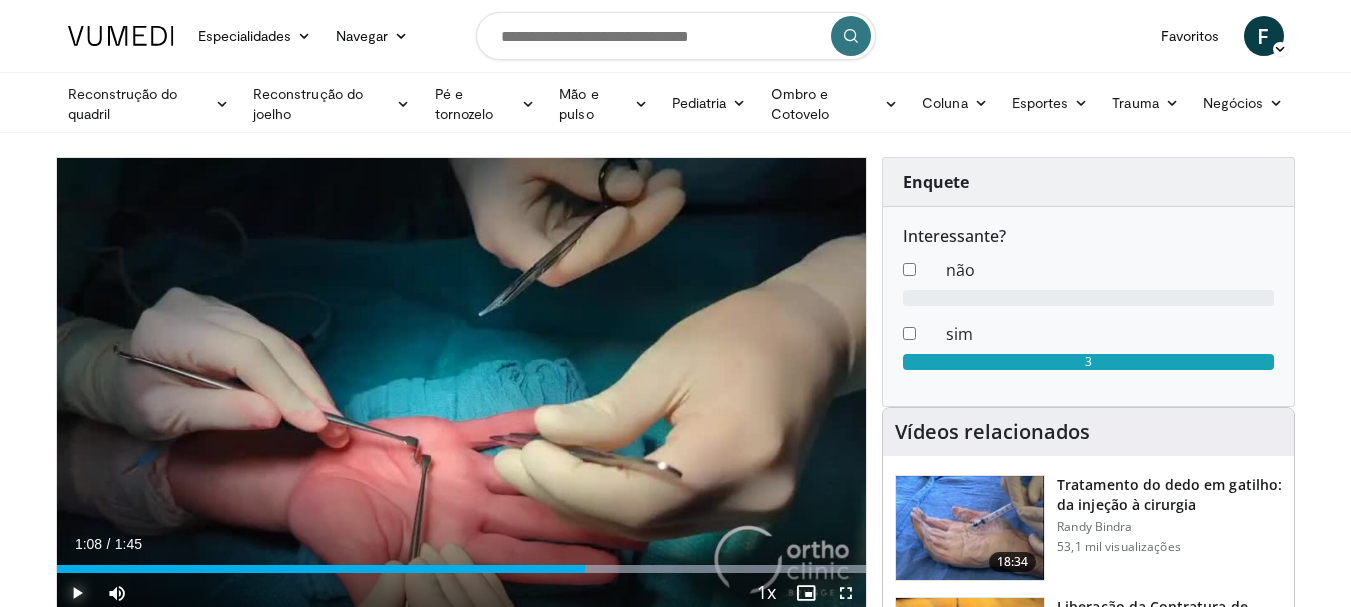 click at bounding box center [77, 593] 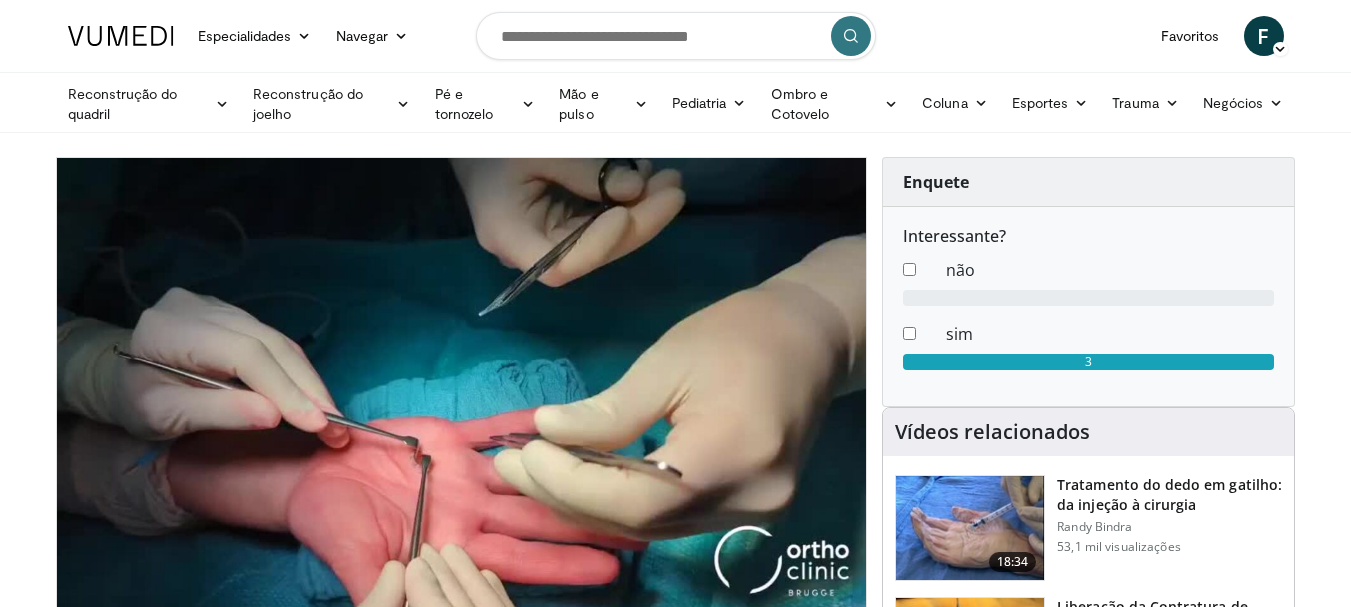 scroll, scrollTop: 140, scrollLeft: 0, axis: vertical 